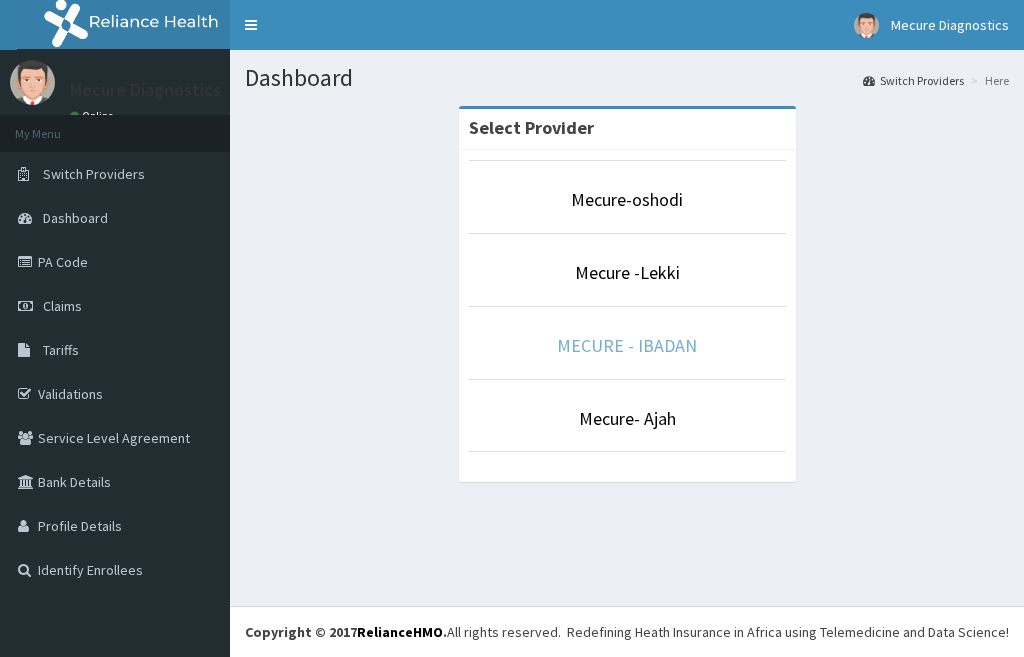 scroll, scrollTop: 0, scrollLeft: 0, axis: both 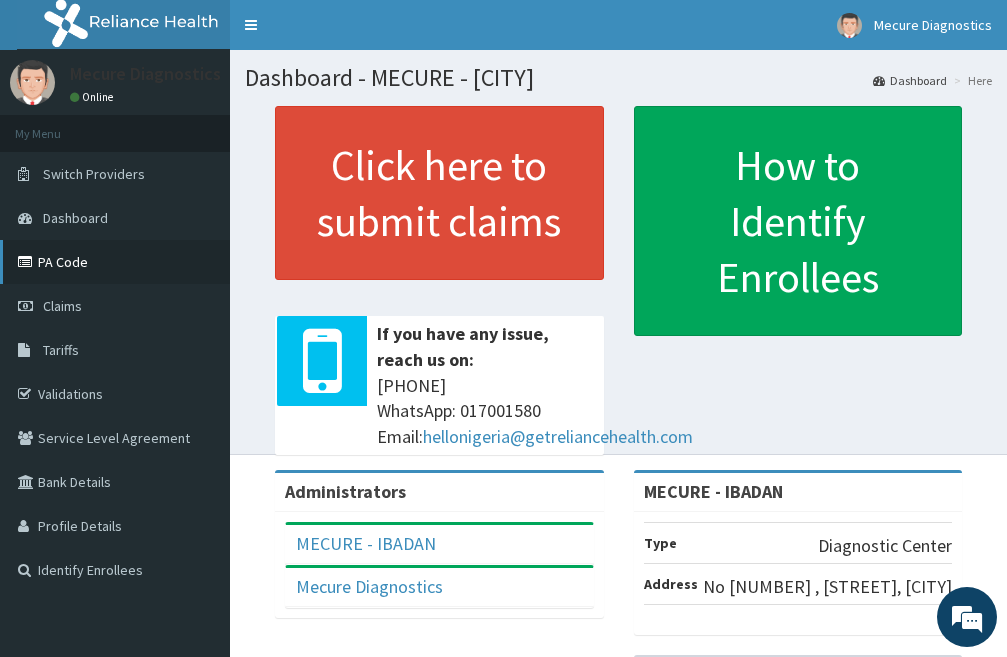 click on "PA Code" at bounding box center [115, 262] 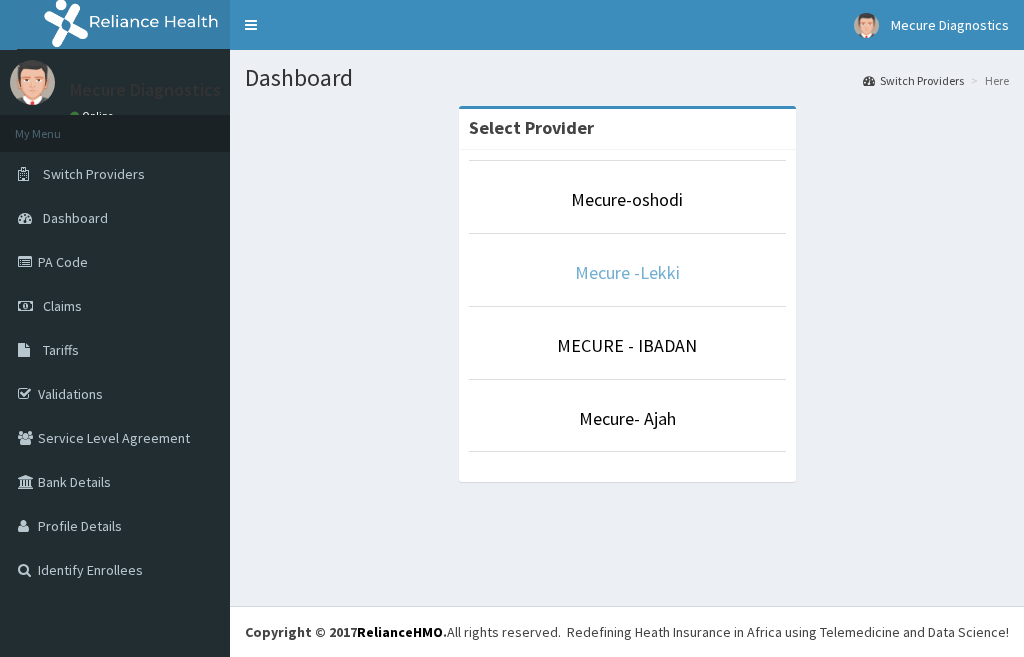 click on "Mecure -Lekki" at bounding box center [627, 272] 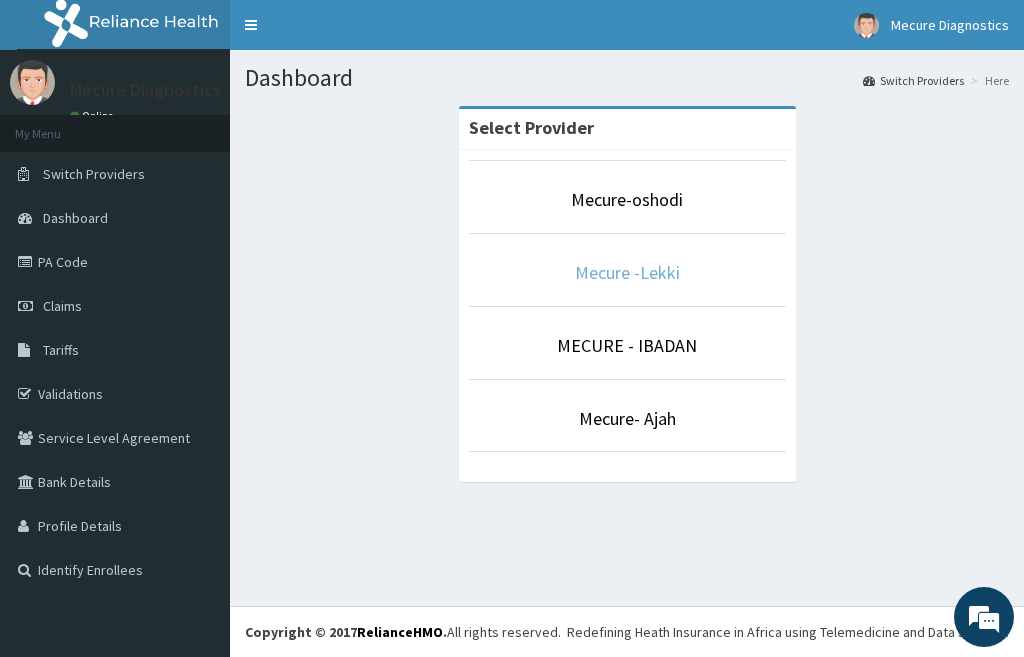 scroll, scrollTop: 0, scrollLeft: 0, axis: both 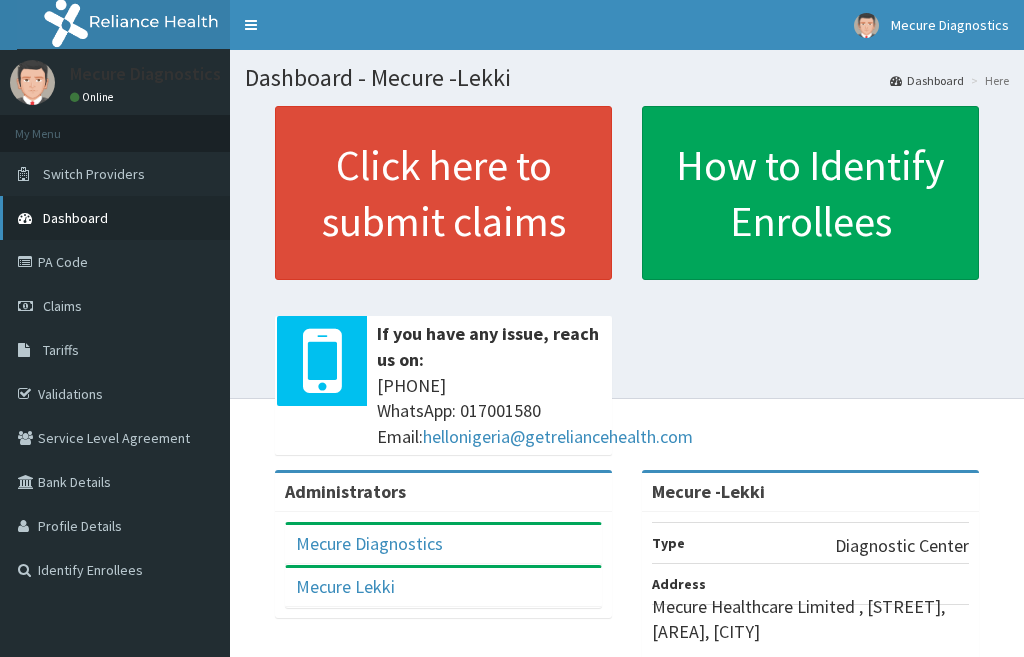 click on "Dashboard" at bounding box center [115, 218] 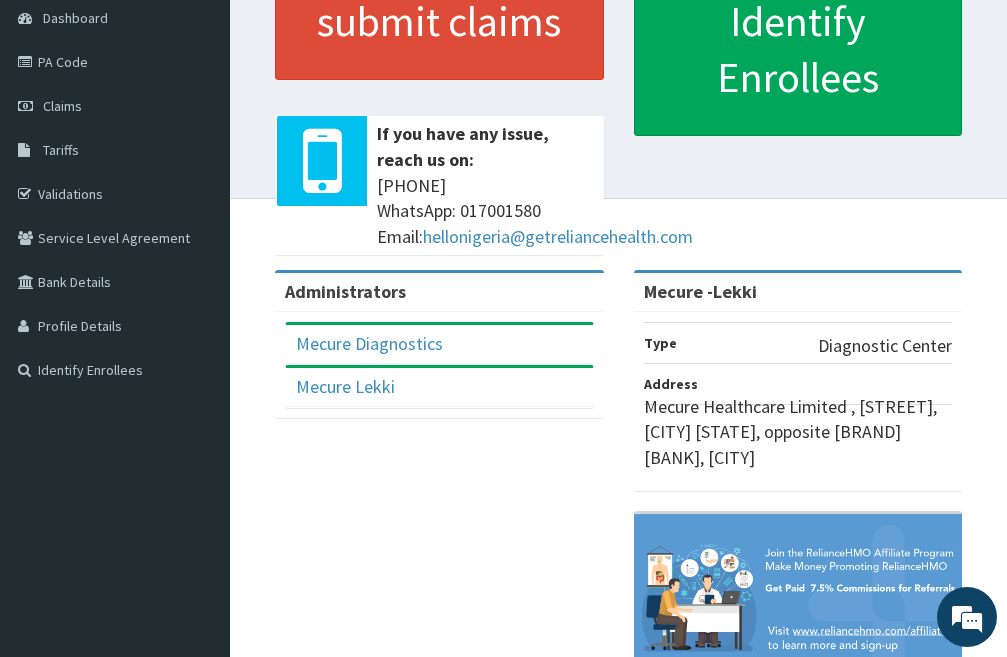 scroll, scrollTop: 300, scrollLeft: 0, axis: vertical 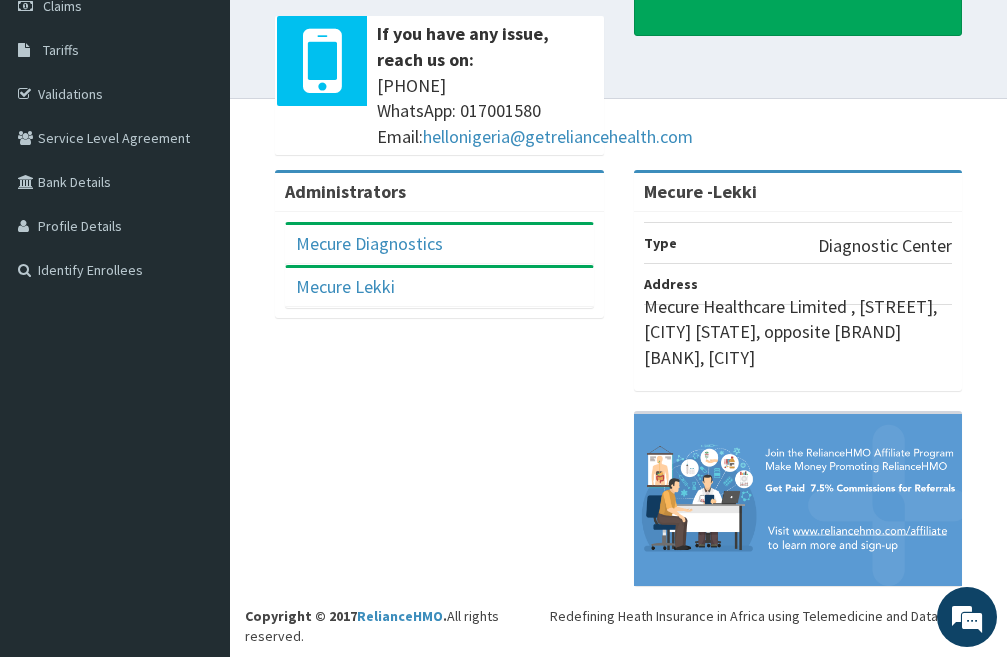 click on "Diagnostic Center" at bounding box center [885, 246] 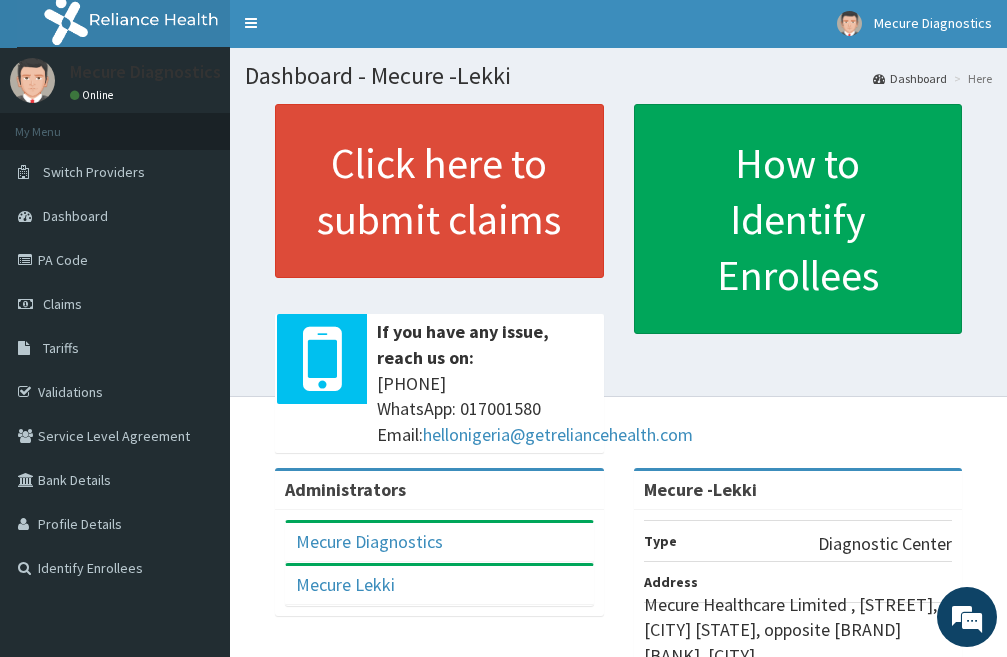 scroll, scrollTop: 0, scrollLeft: 0, axis: both 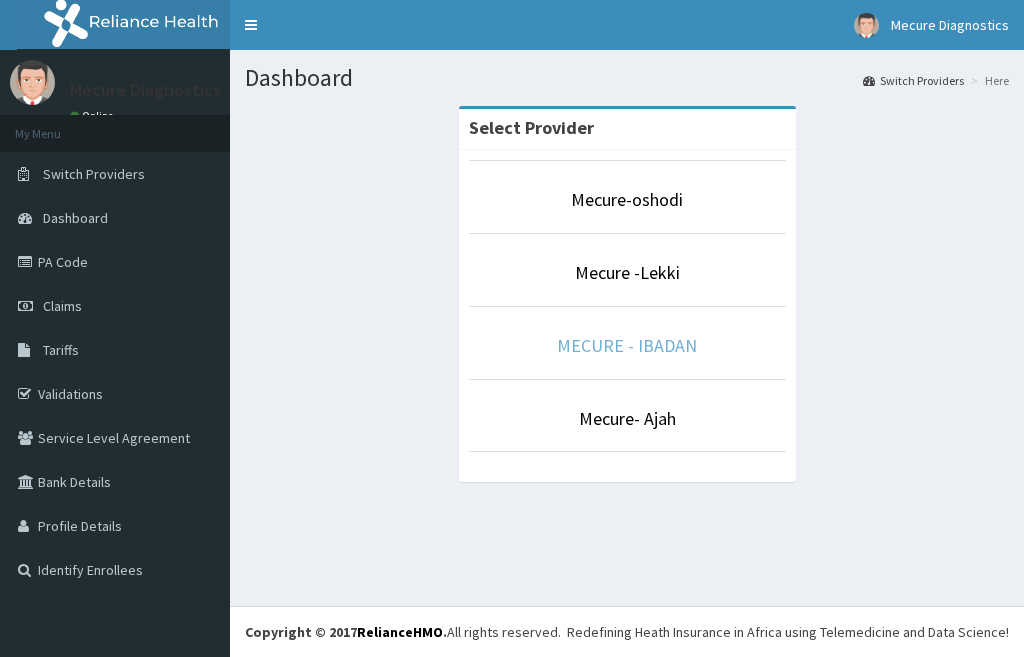 click on "MECURE - IBADAN" at bounding box center (627, 345) 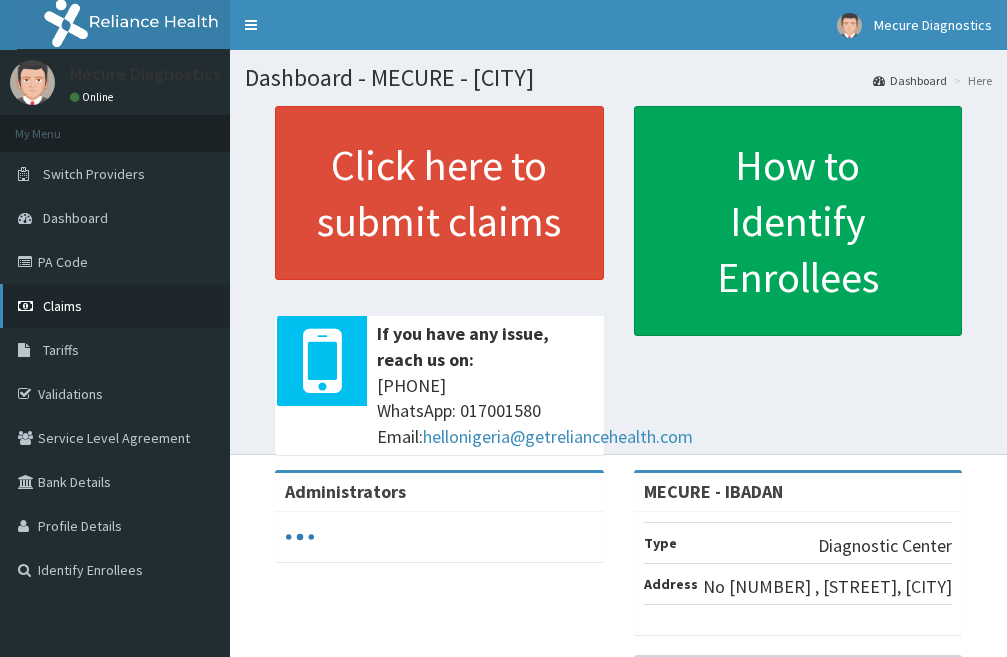 scroll, scrollTop: 0, scrollLeft: 0, axis: both 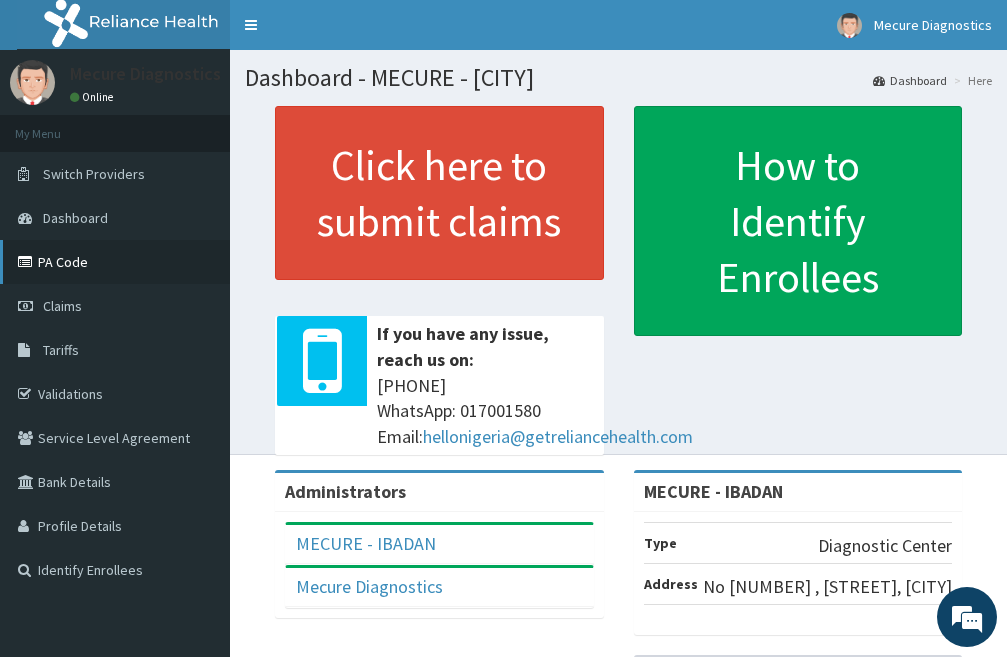 click on "PA Code" at bounding box center (115, 262) 